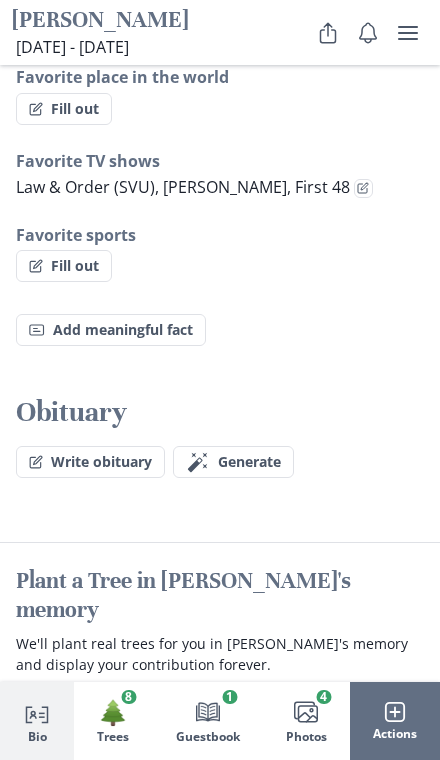 scroll, scrollTop: 0, scrollLeft: 0, axis: both 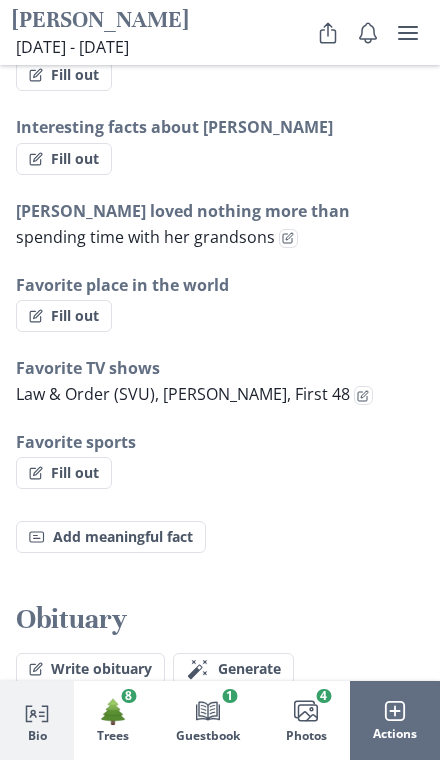 click on "Guestbook" at bounding box center (208, 737) 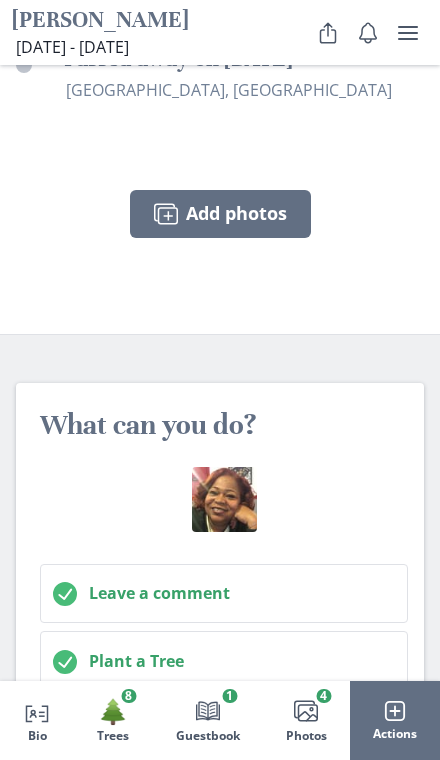 scroll, scrollTop: 6334, scrollLeft: 0, axis: vertical 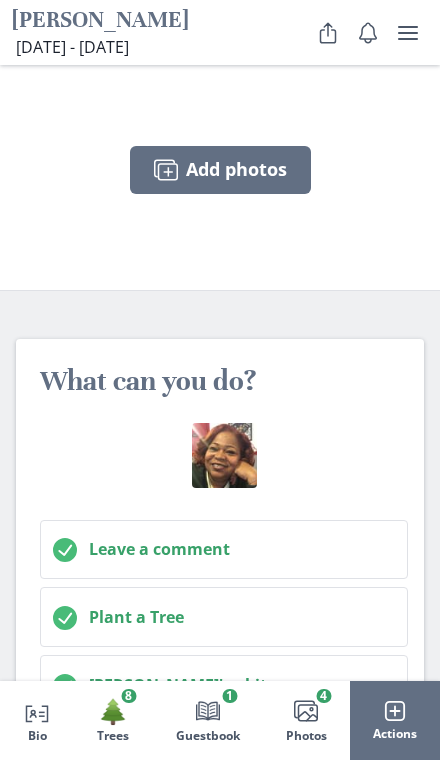 click on "Images" 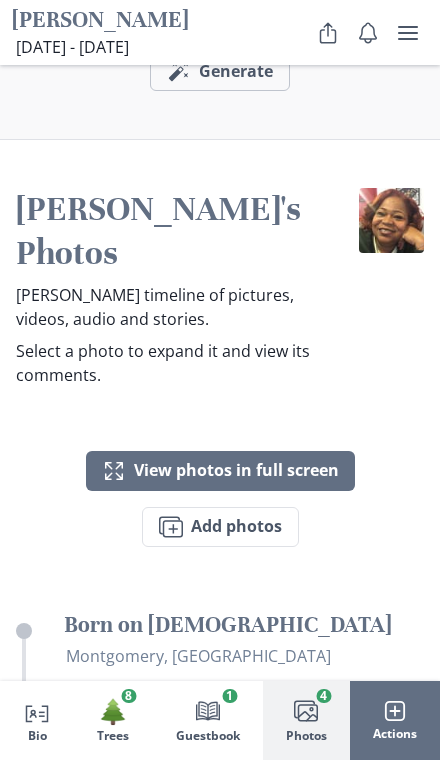 scroll, scrollTop: 4604, scrollLeft: 0, axis: vertical 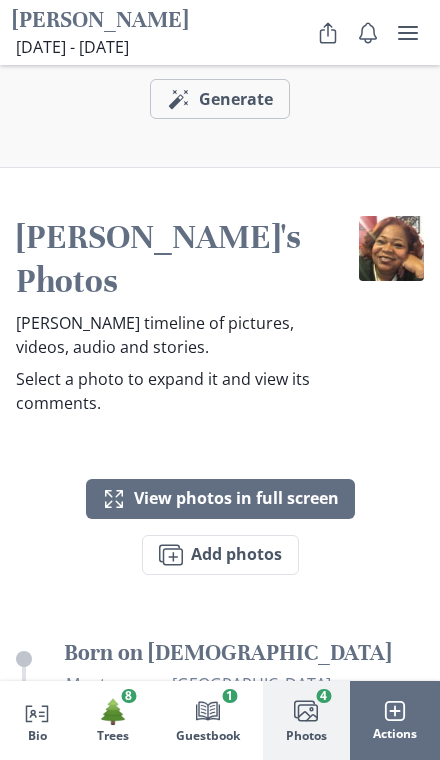 click on "Expand" 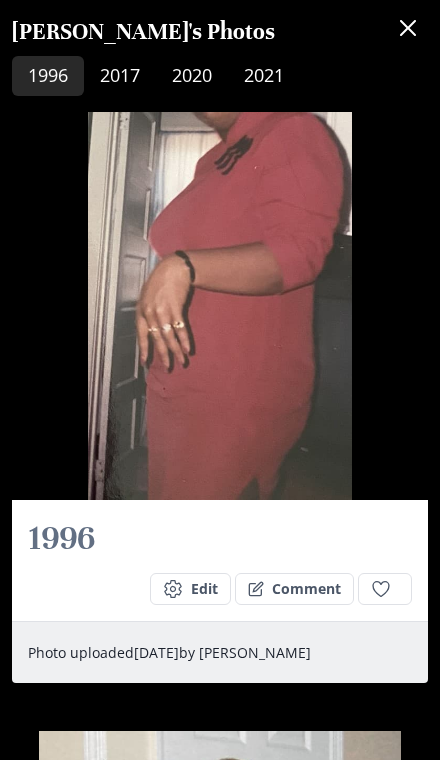 scroll, scrollTop: 735, scrollLeft: 0, axis: vertical 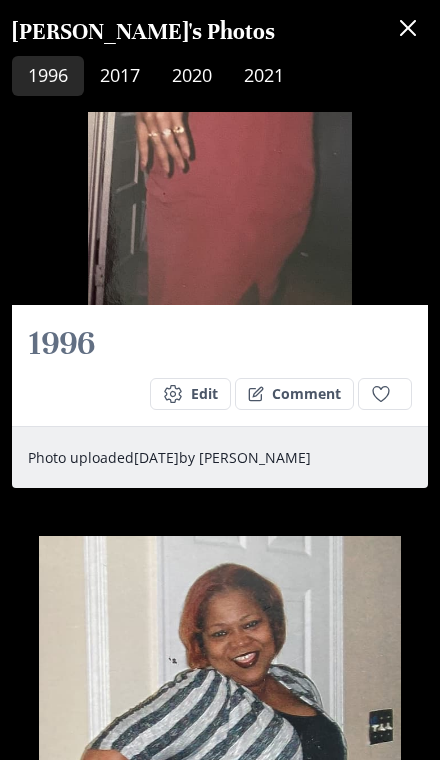 click 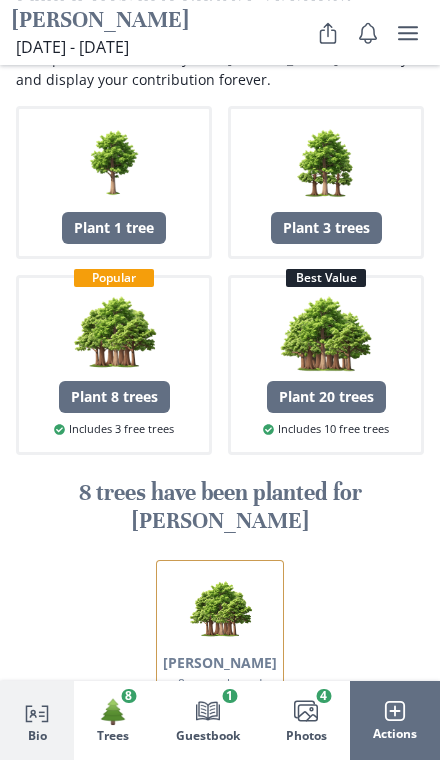 scroll, scrollTop: 0, scrollLeft: 0, axis: both 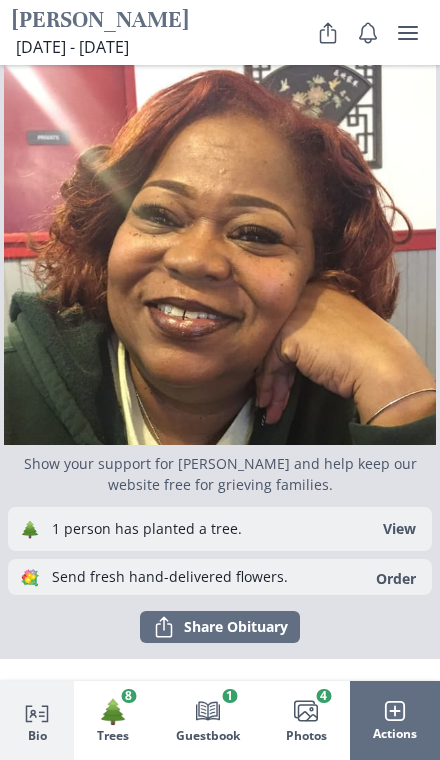 click on "View" at bounding box center (399, 529) 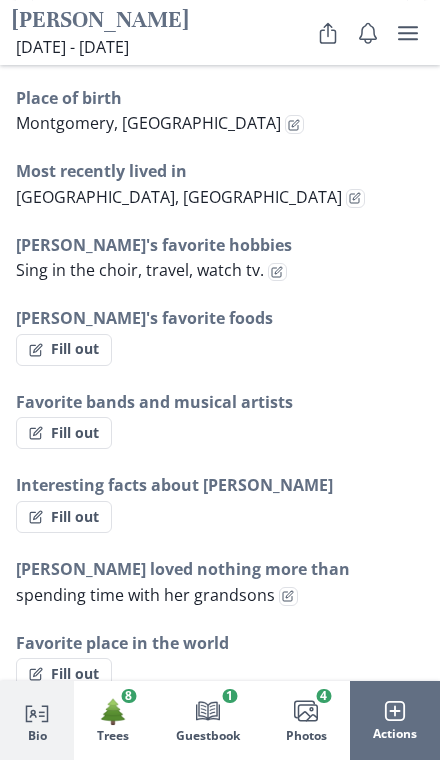 scroll, scrollTop: 1722, scrollLeft: 0, axis: vertical 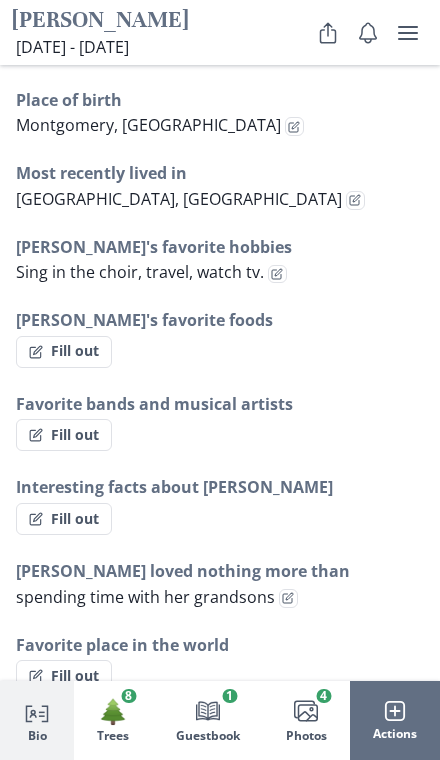 click on "Fill out" at bounding box center (64, 352) 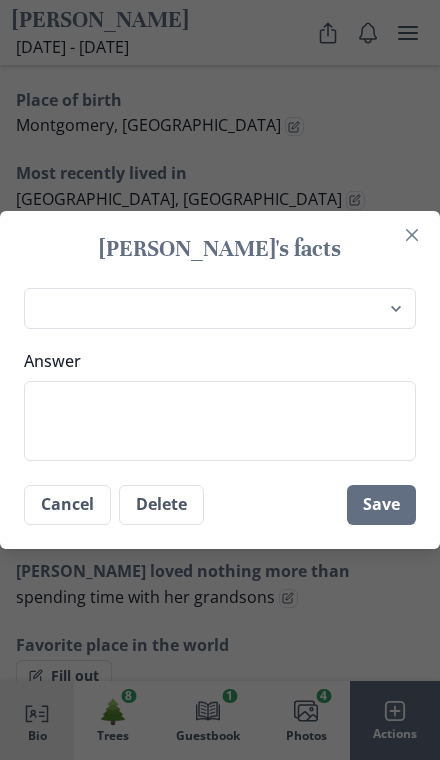 click on "Answer" at bounding box center [220, 421] 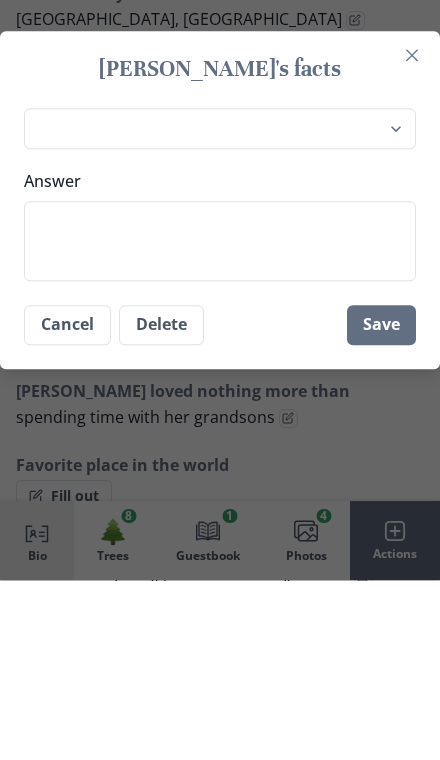 type on "B" 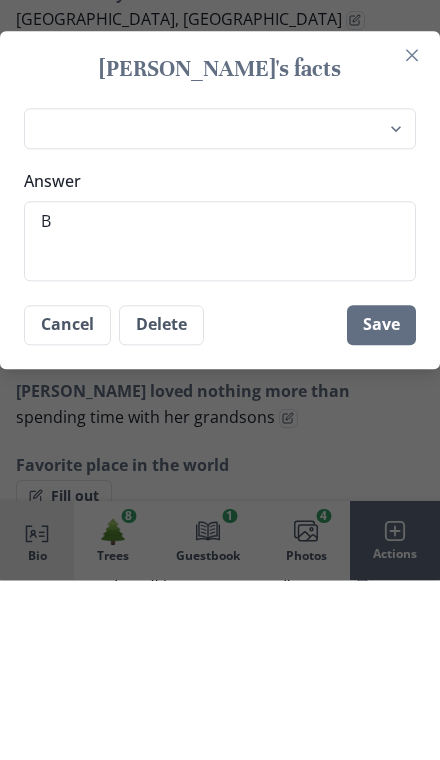 type on "x" 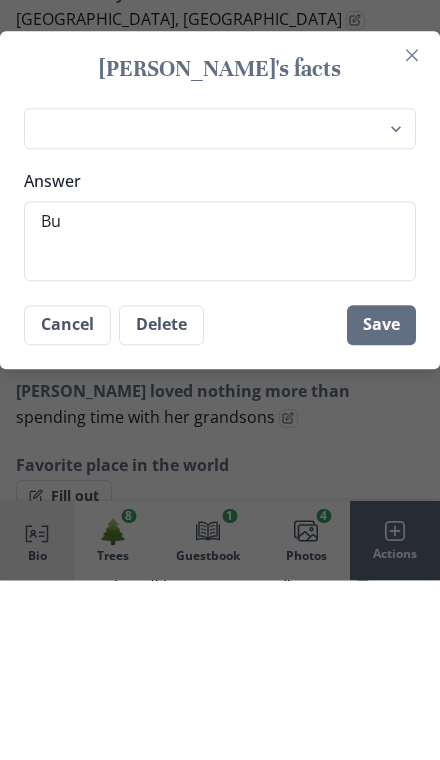 type on "But" 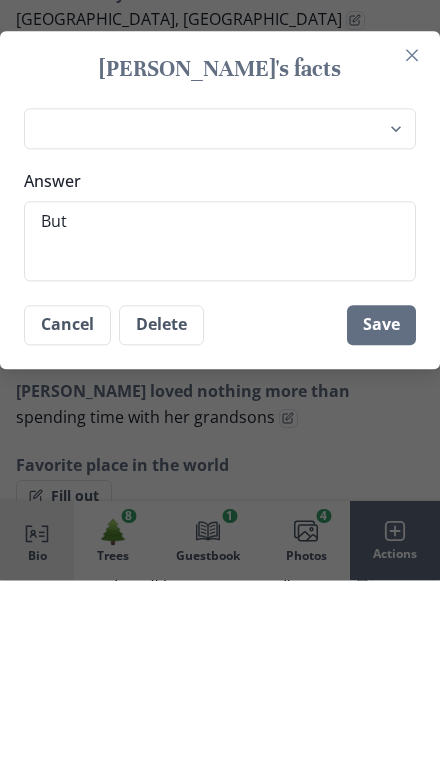 type on "x" 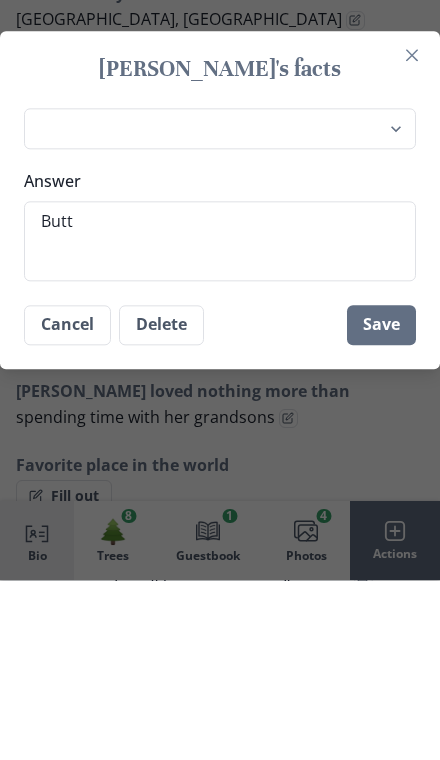 type on "x" 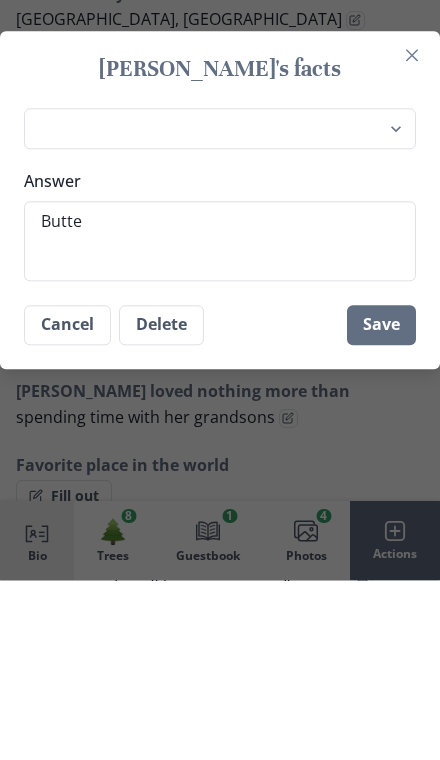 type on "x" 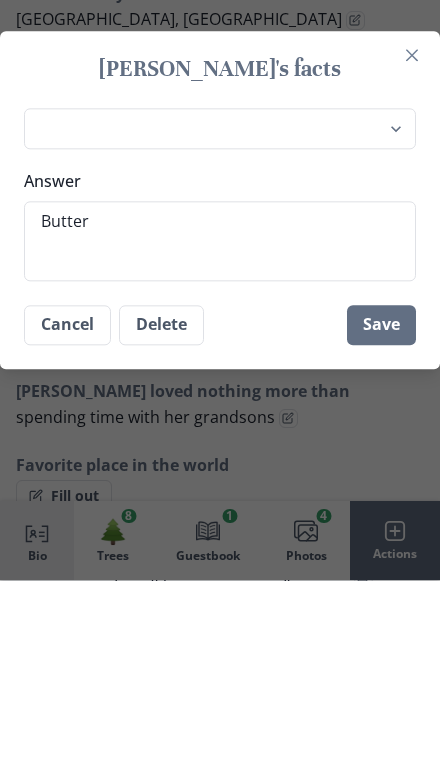 type on "x" 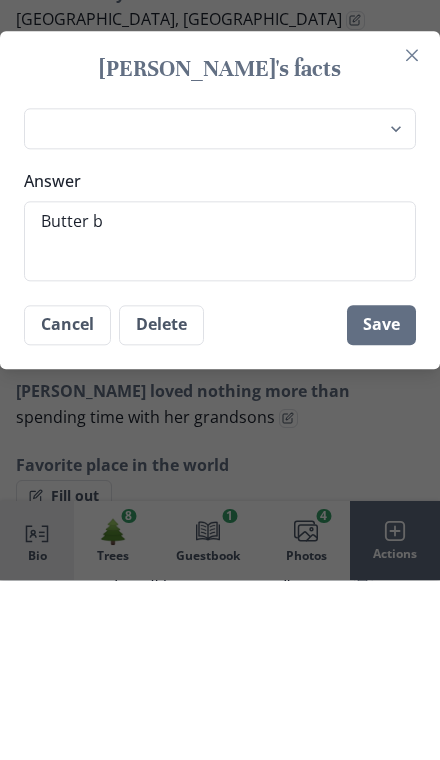 type on "Butter be" 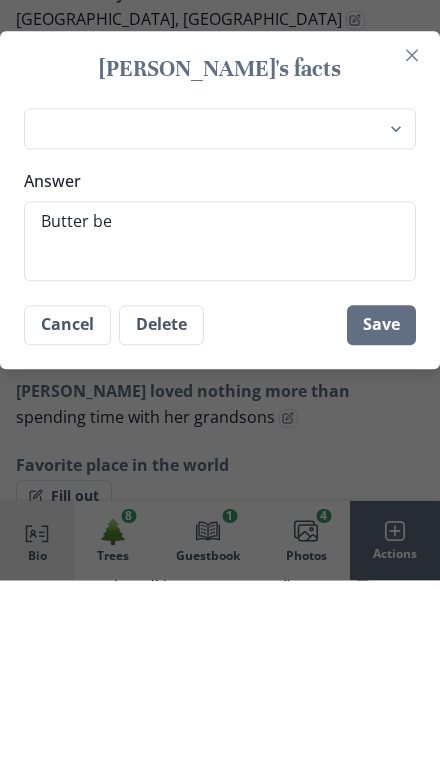 type on "x" 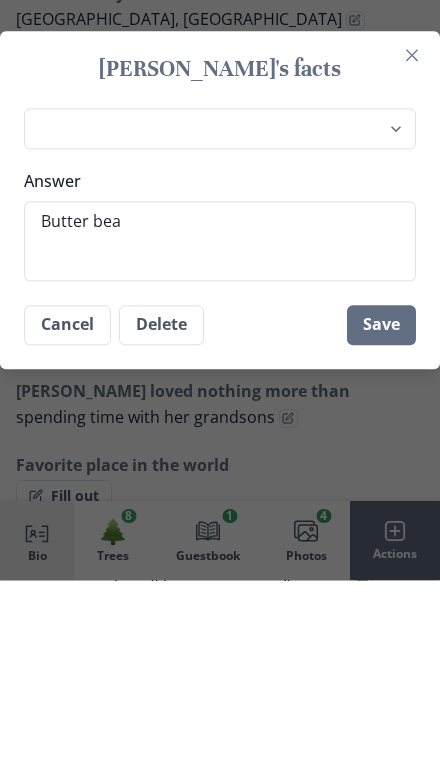 type on "x" 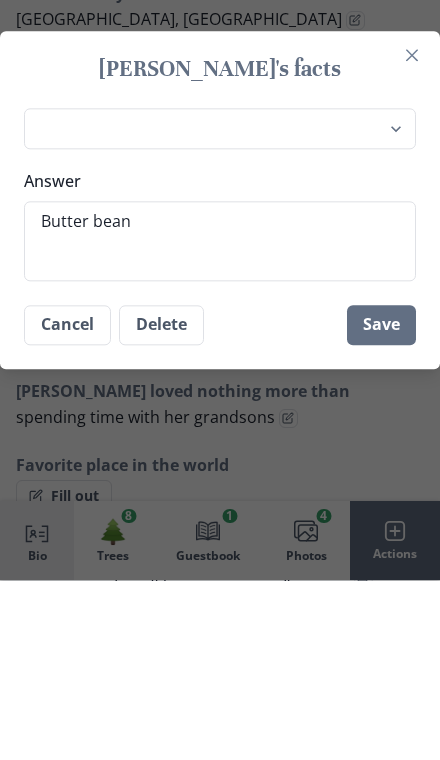 type on "x" 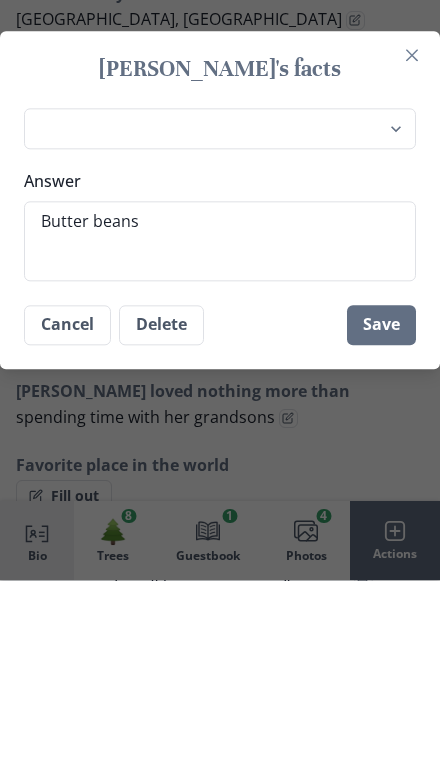 type on "x" 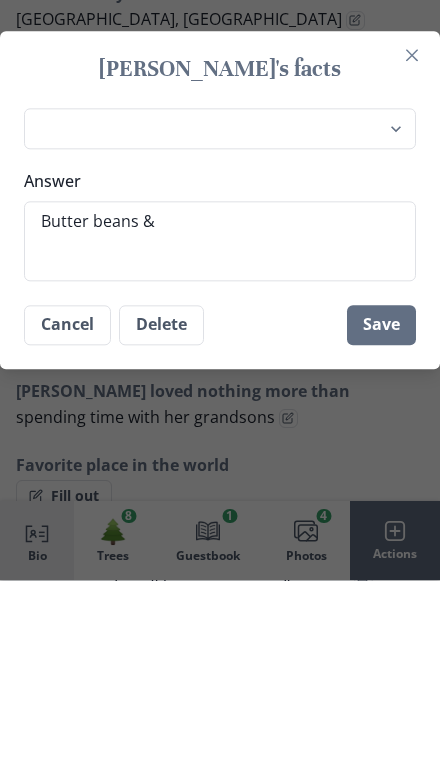 type on "x" 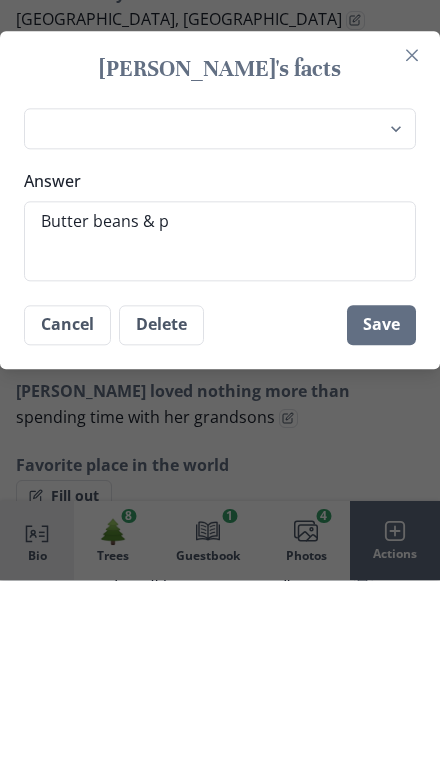 type on "x" 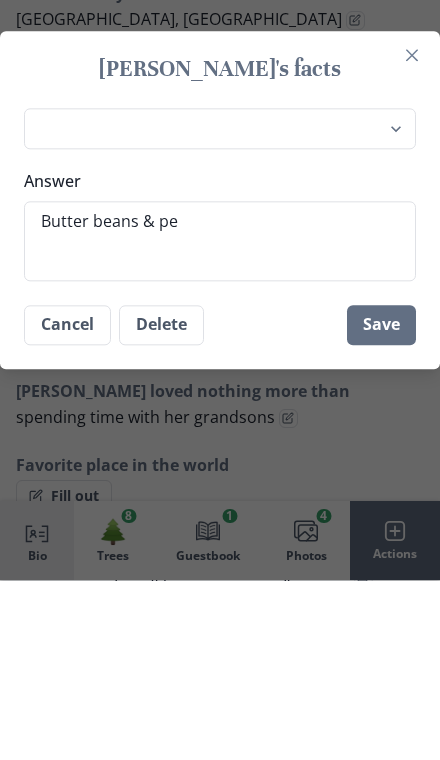 type on "Butter beans & pea" 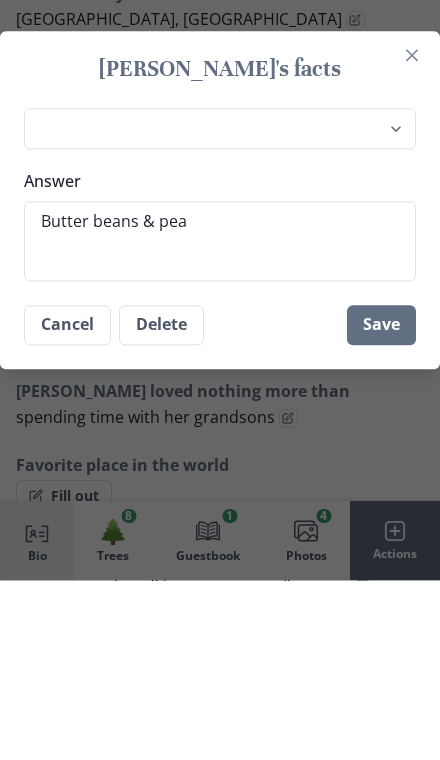 type on "Butter beans & peas" 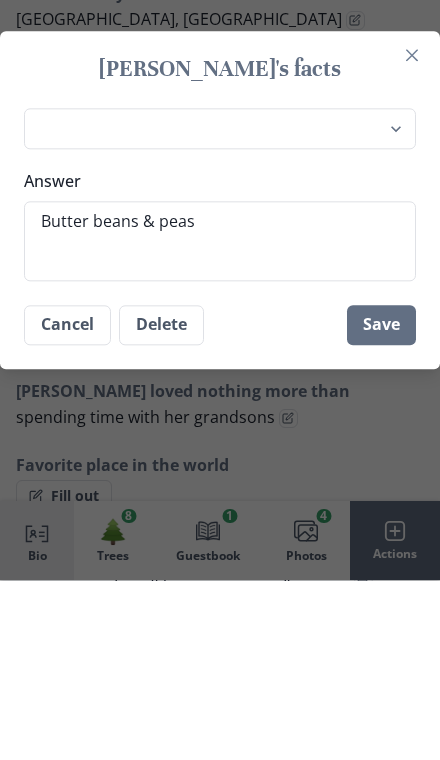 type on "x" 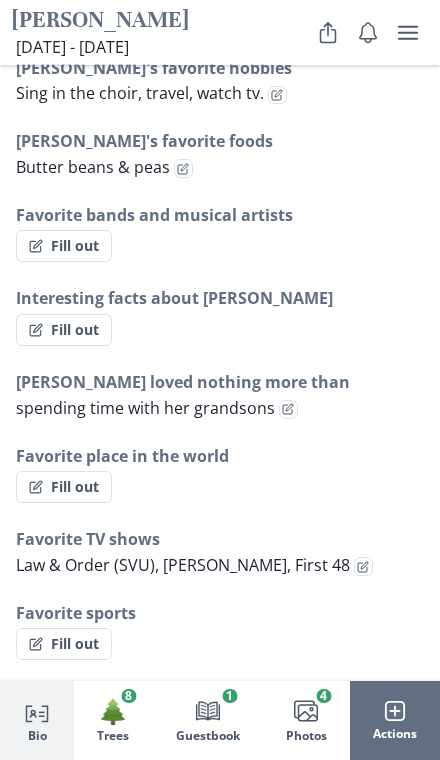 scroll, scrollTop: 1902, scrollLeft: 0, axis: vertical 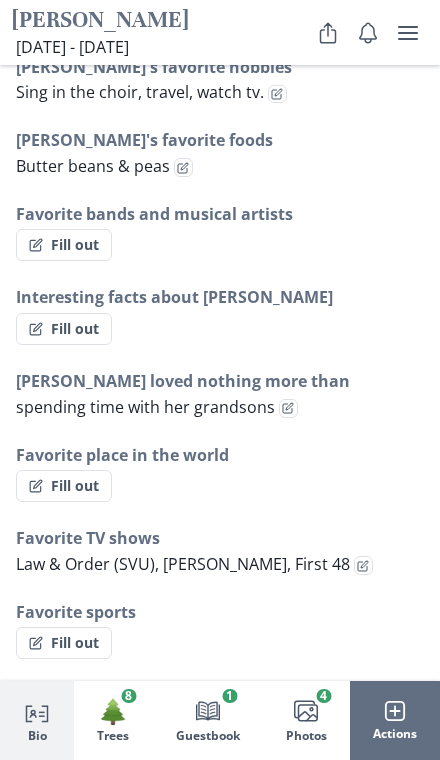 click at bounding box center (183, 167) 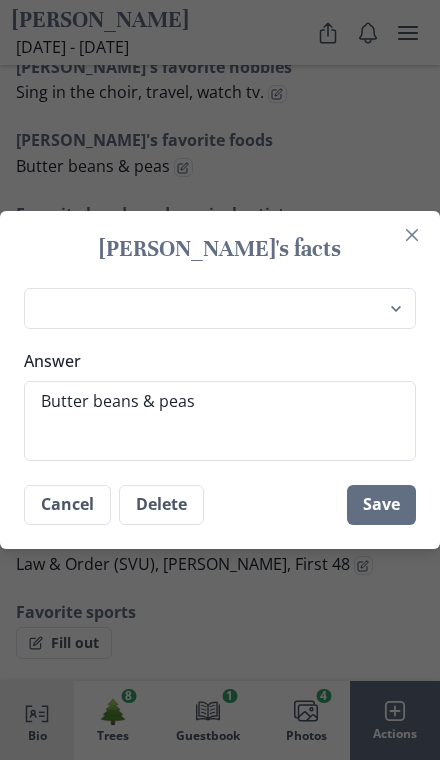 click on "Butter beans & peas" at bounding box center [220, 421] 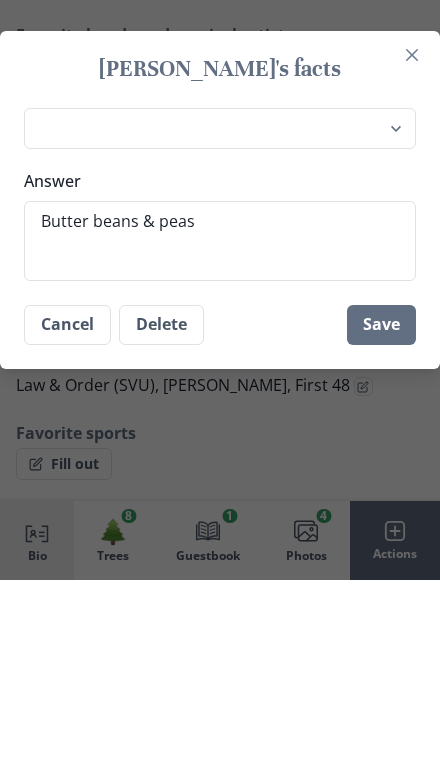 type on "Butter beans & peas" 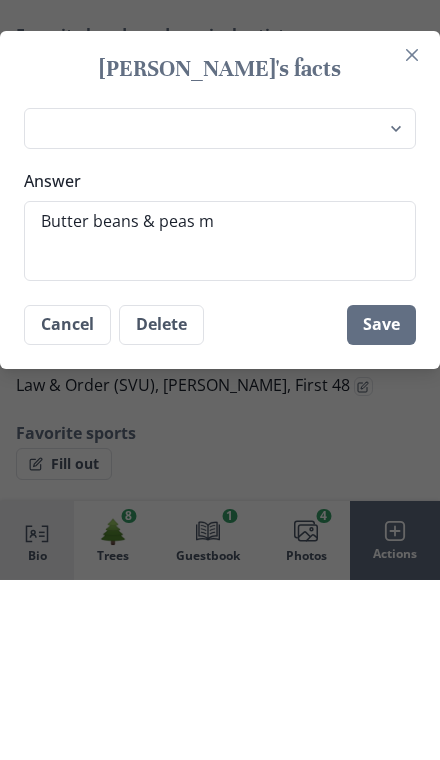 type on "x" 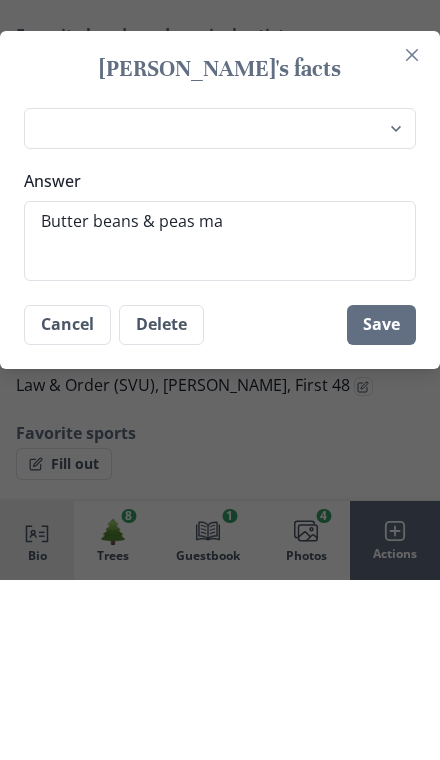 type on "x" 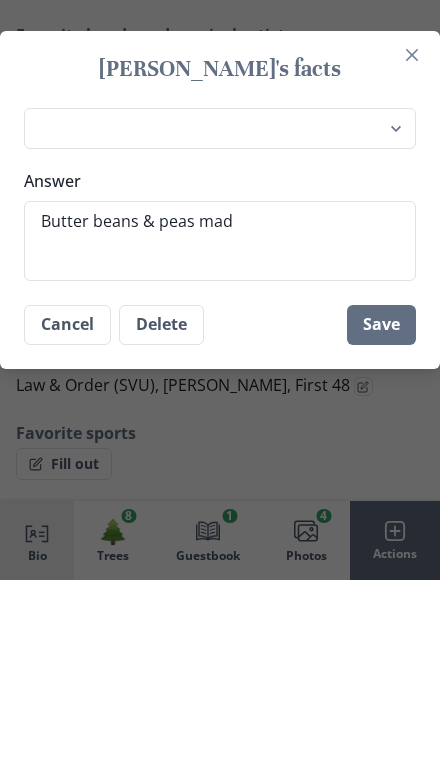type on "x" 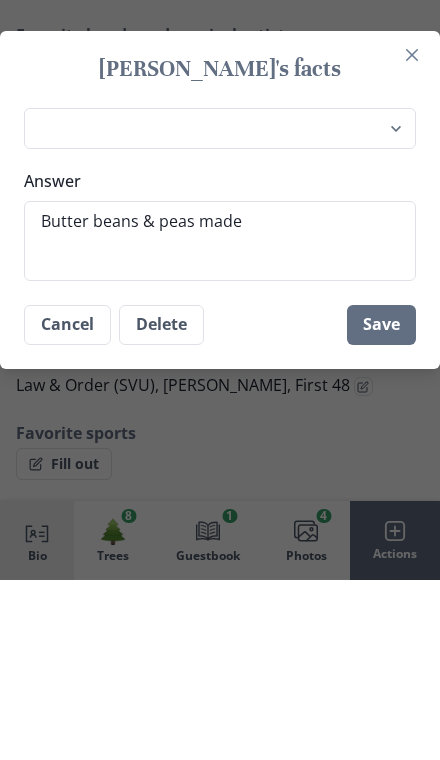 type on "Butter beans & peas made" 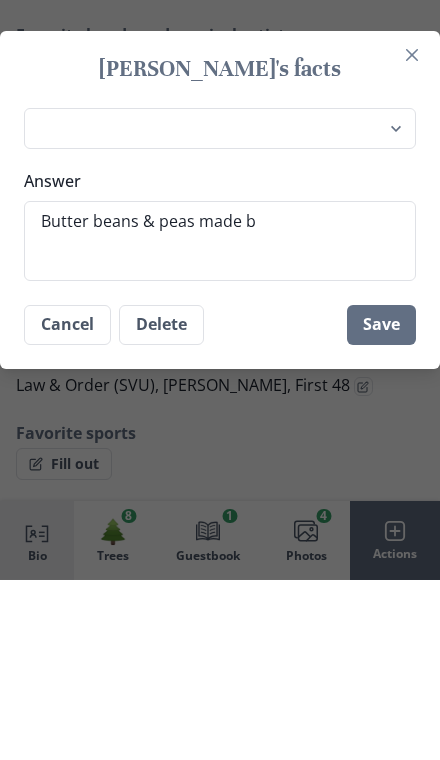 type on "x" 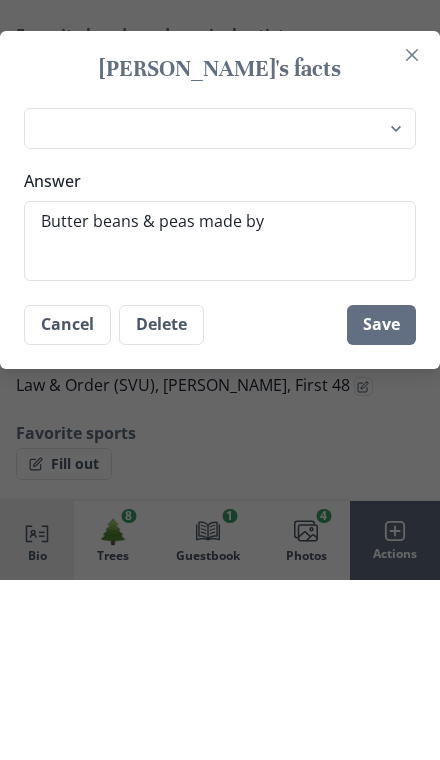 type on "x" 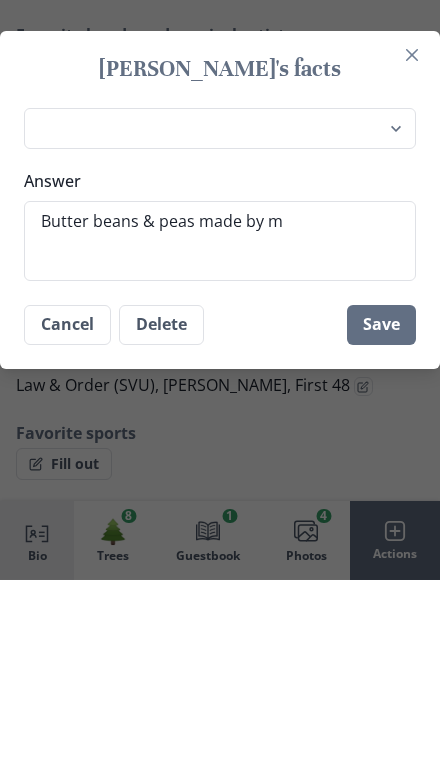 type on "x" 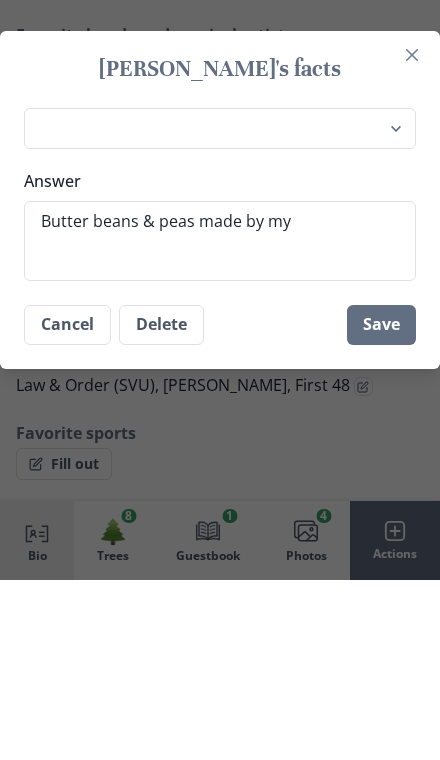 type on "x" 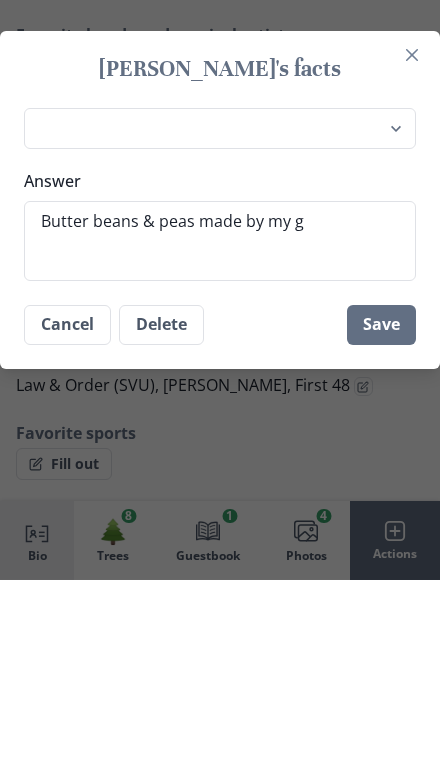type on "x" 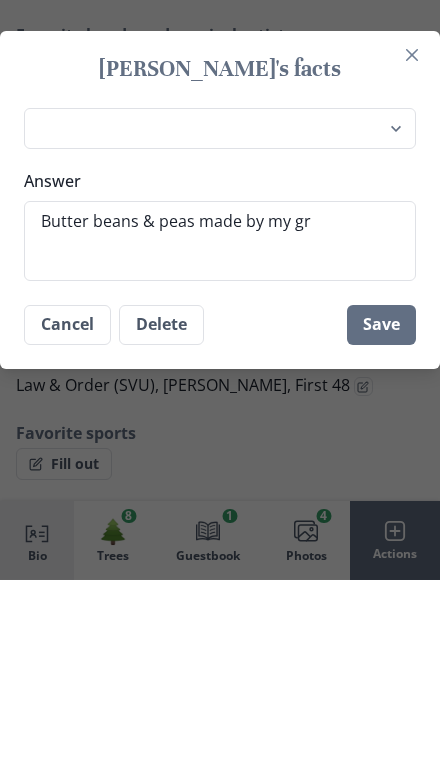 type on "x" 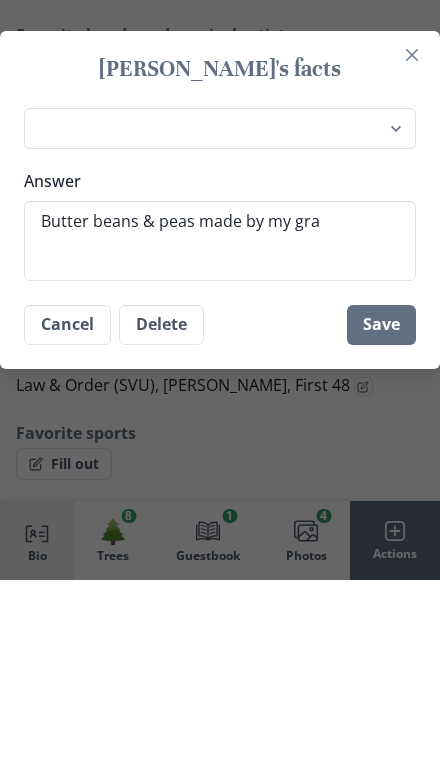 type on "Butter beans & peas made by my gran" 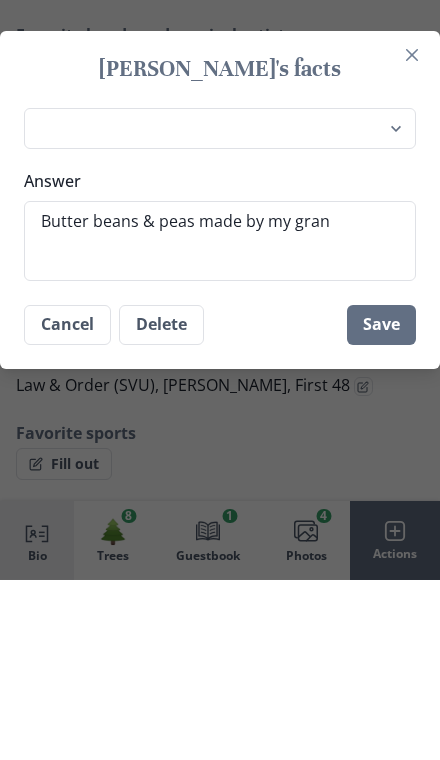 type on "x" 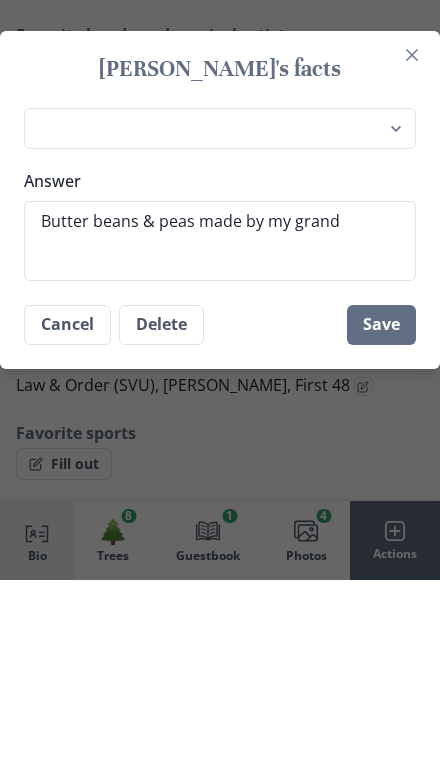 type on "x" 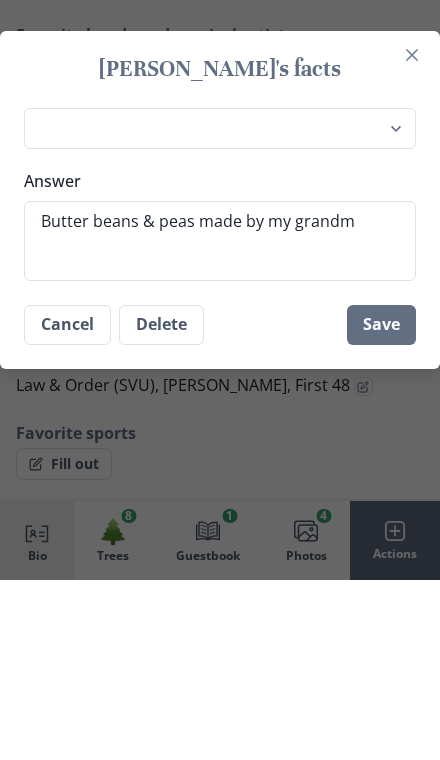 type on "x" 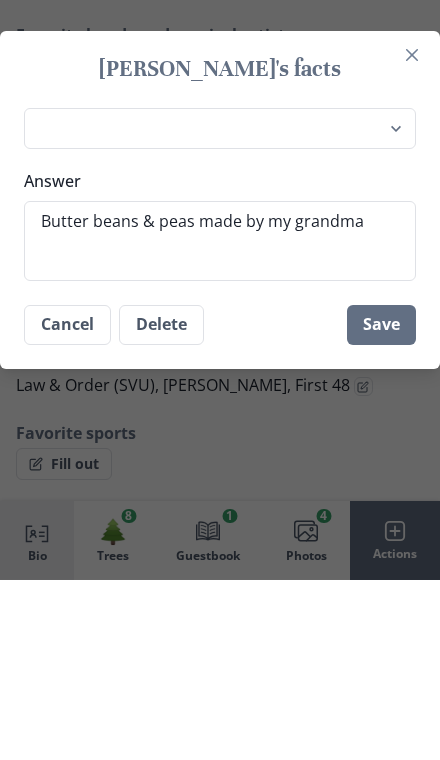 type on "x" 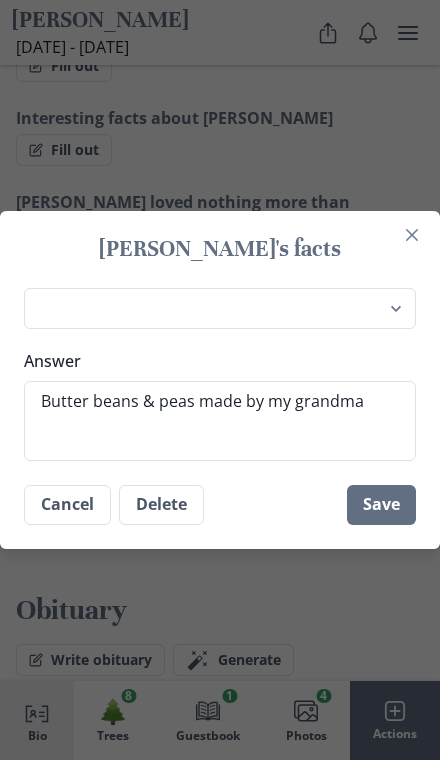 type on "x" 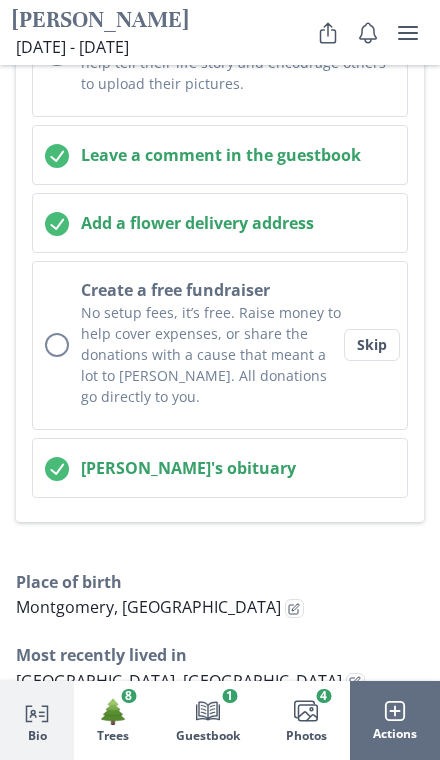 scroll, scrollTop: 1160, scrollLeft: 0, axis: vertical 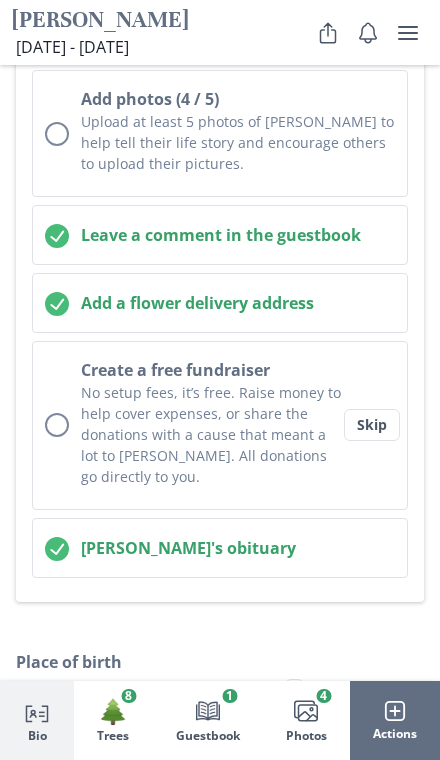 click on "Skip" at bounding box center (372, 425) 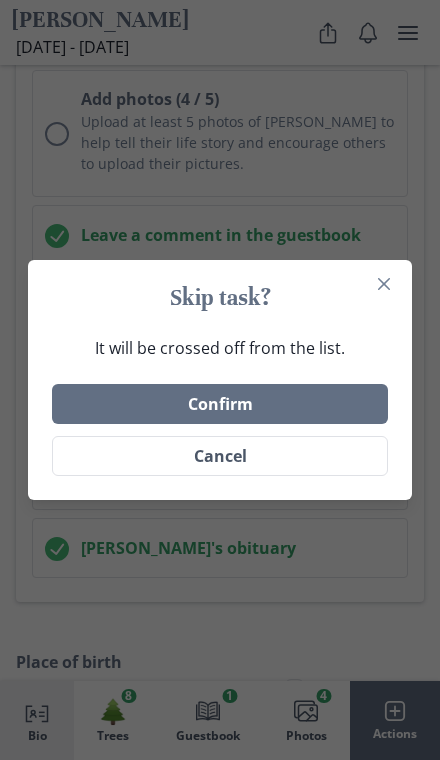 click on "Confirm" at bounding box center (220, 404) 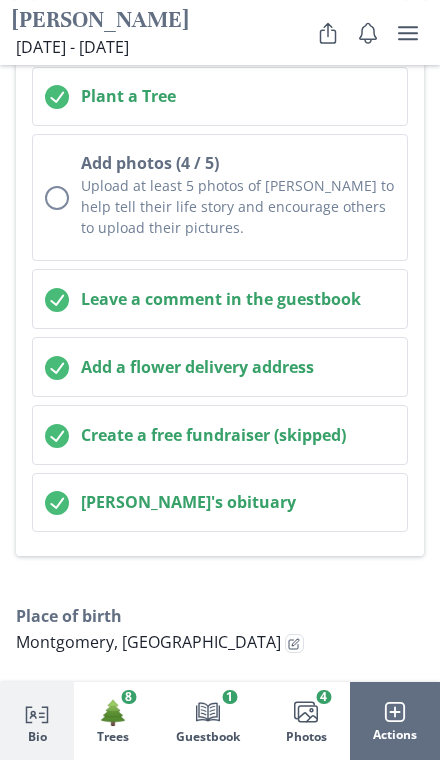 scroll, scrollTop: 1041, scrollLeft: 0, axis: vertical 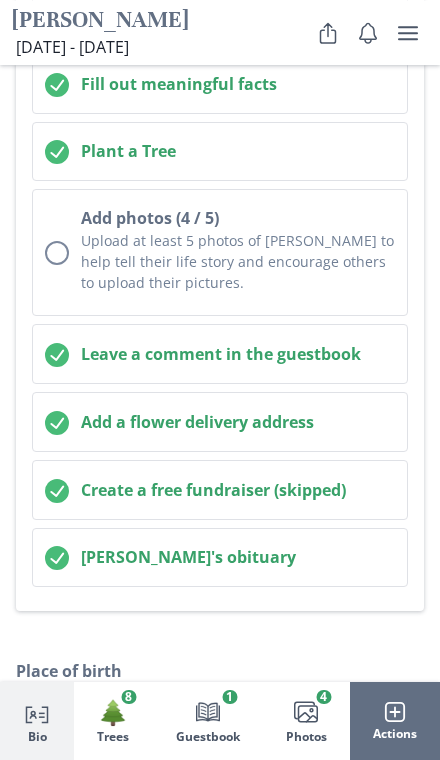 click at bounding box center (57, 253) 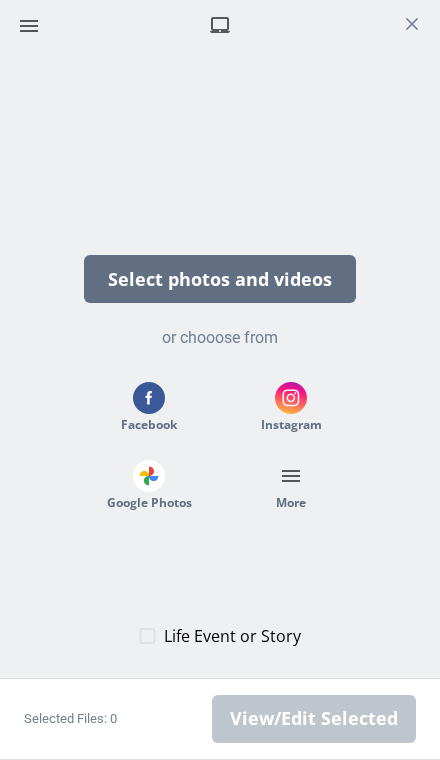 click at bounding box center (149, 398) 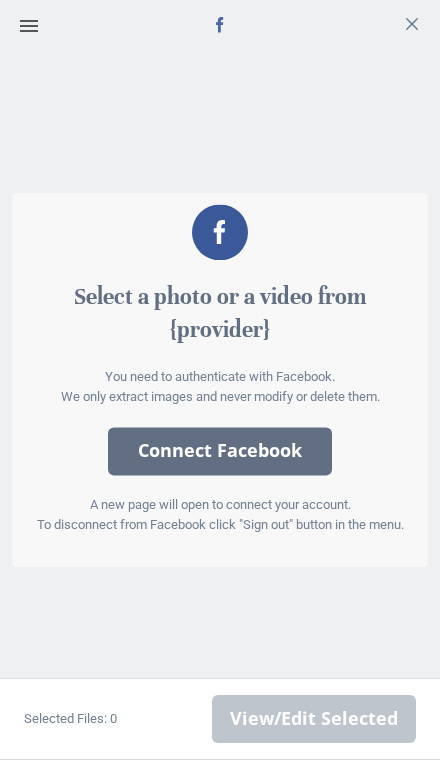 click on "Connect Facebook" at bounding box center (220, 451) 